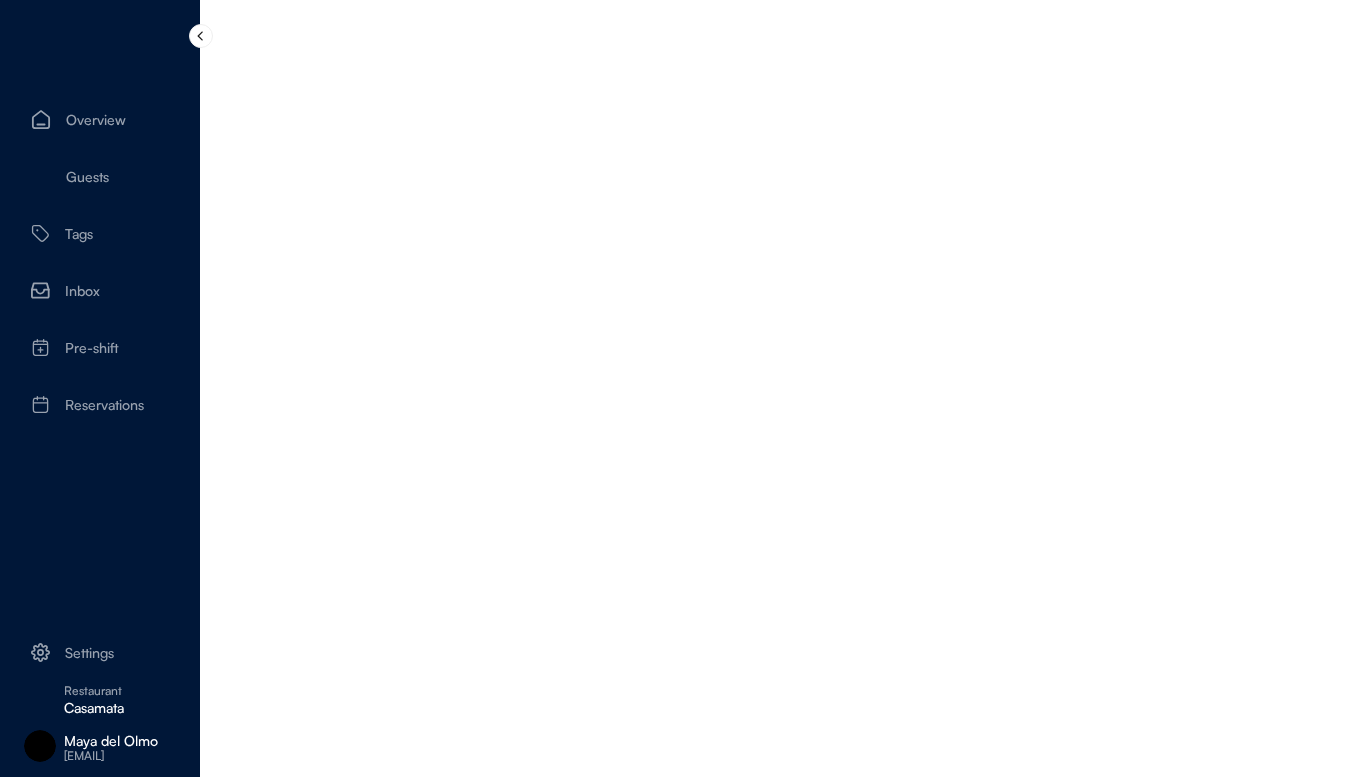 scroll, scrollTop: 0, scrollLeft: 0, axis: both 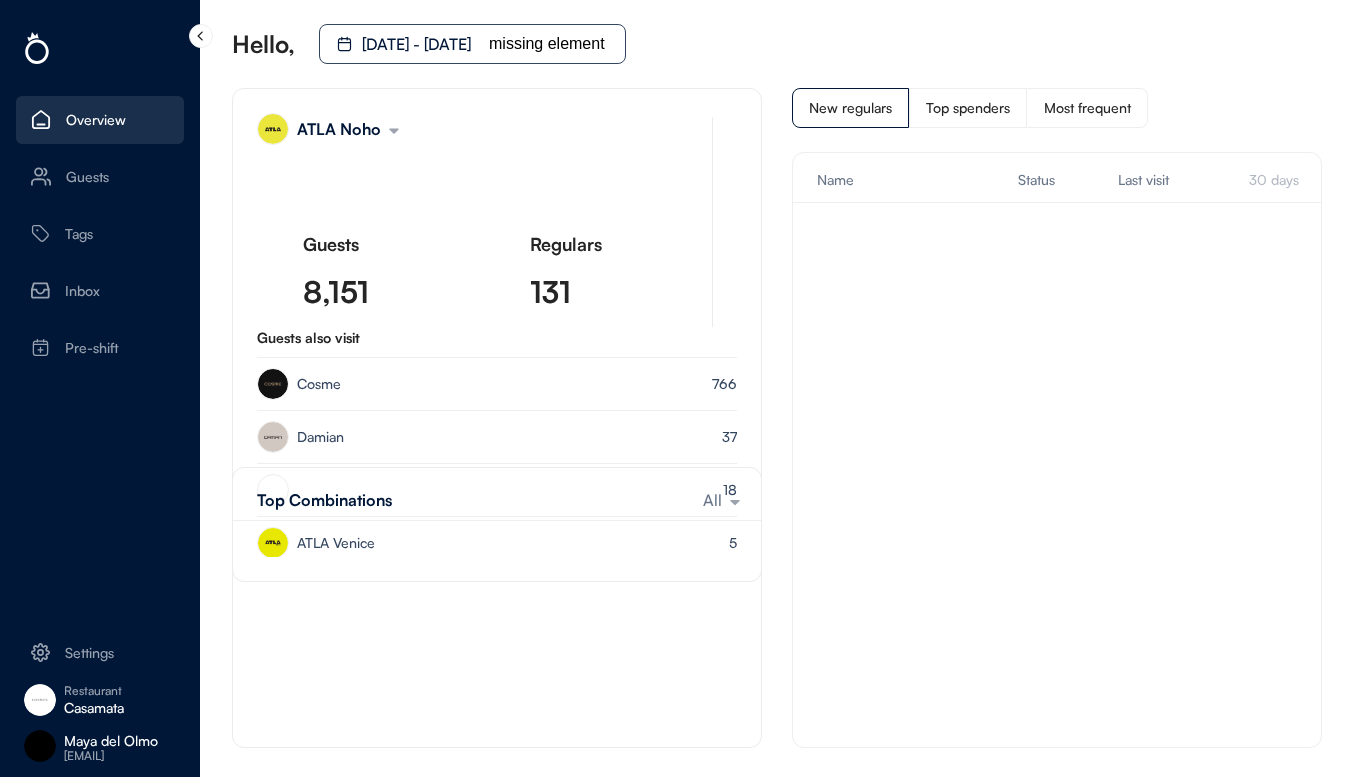 click on "Restaurant Casamata" at bounding box center (100, 700) 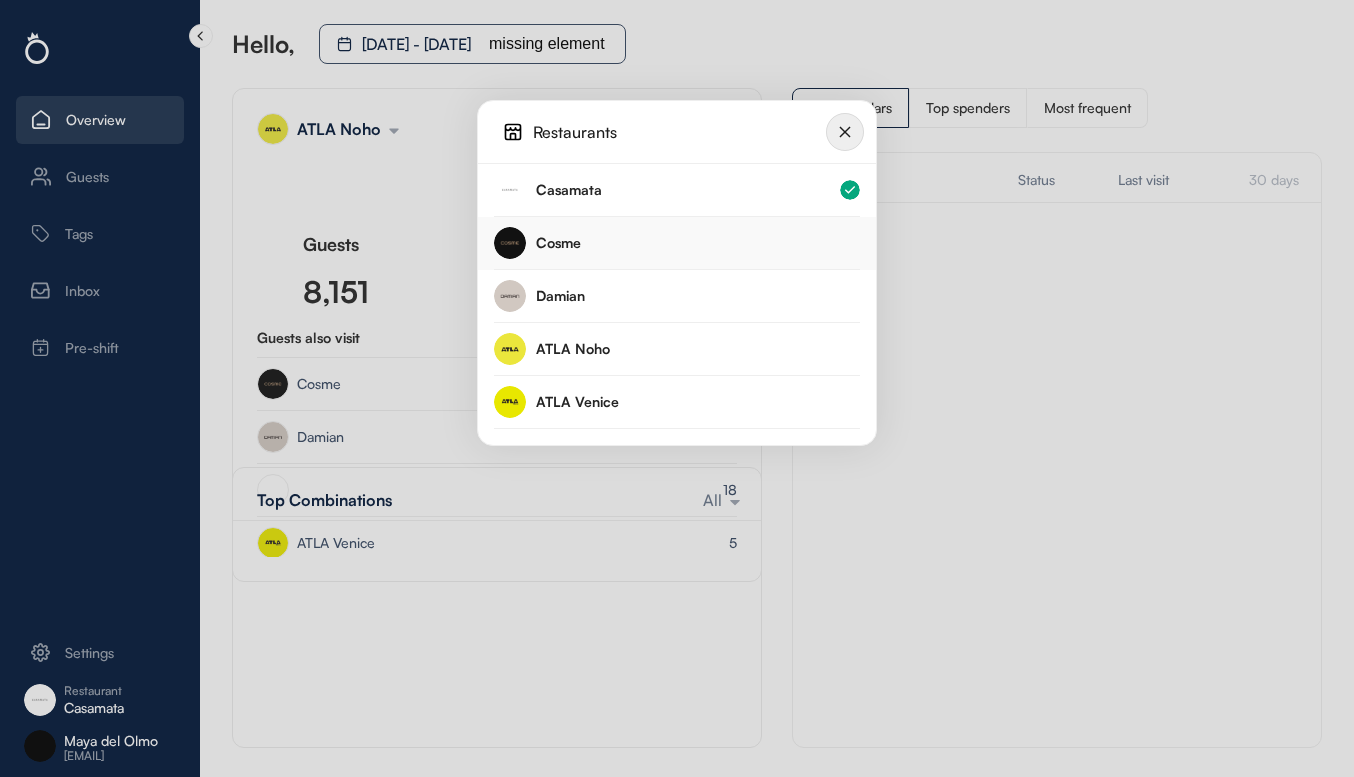 click on "Cosme" at bounding box center [698, 243] 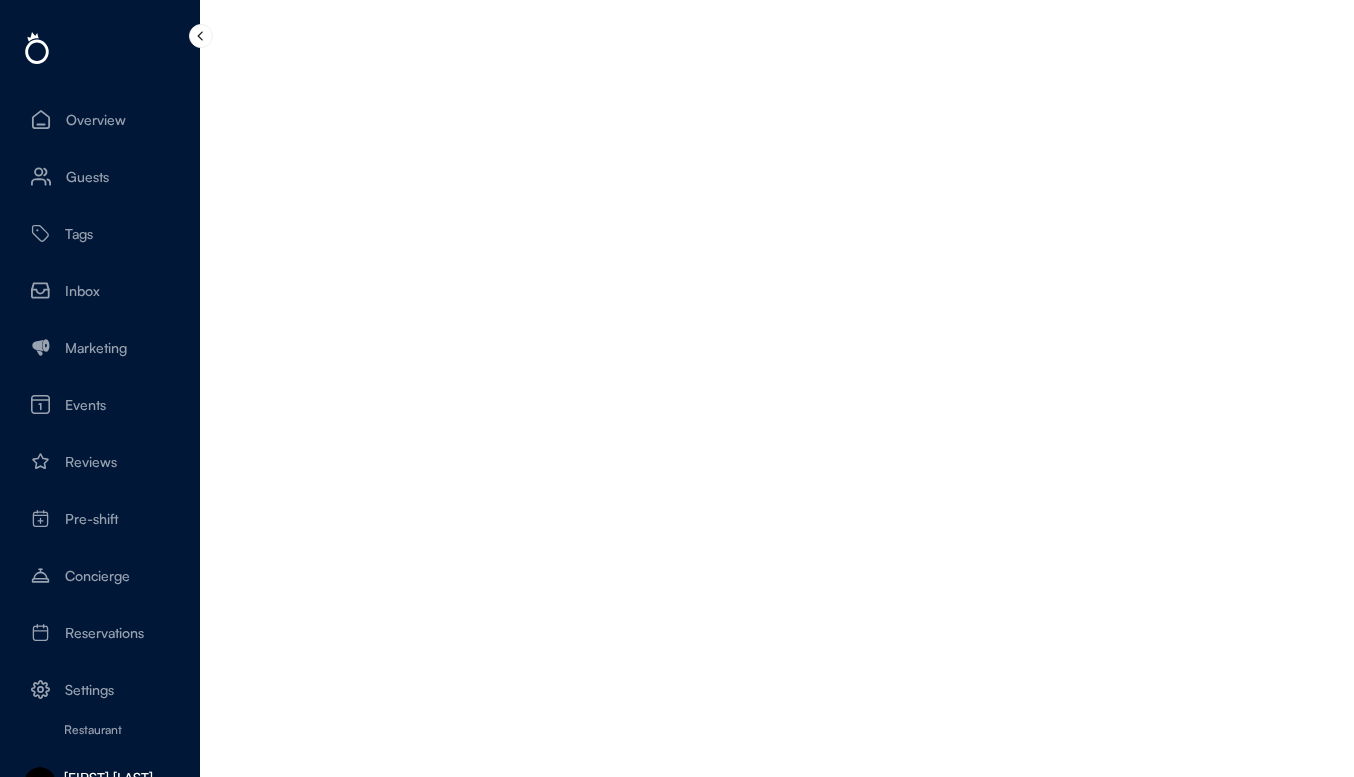 scroll, scrollTop: 0, scrollLeft: 0, axis: both 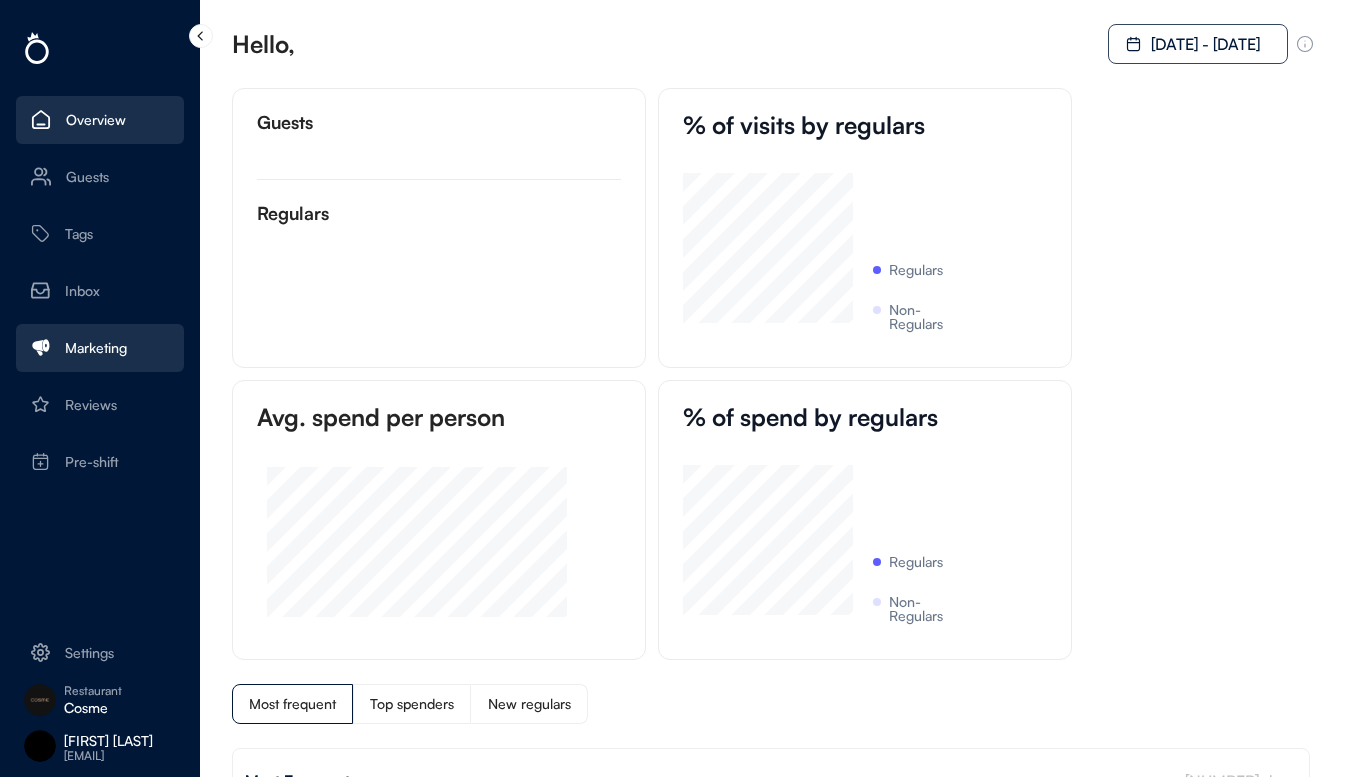 click on "Marketing" at bounding box center [100, 348] 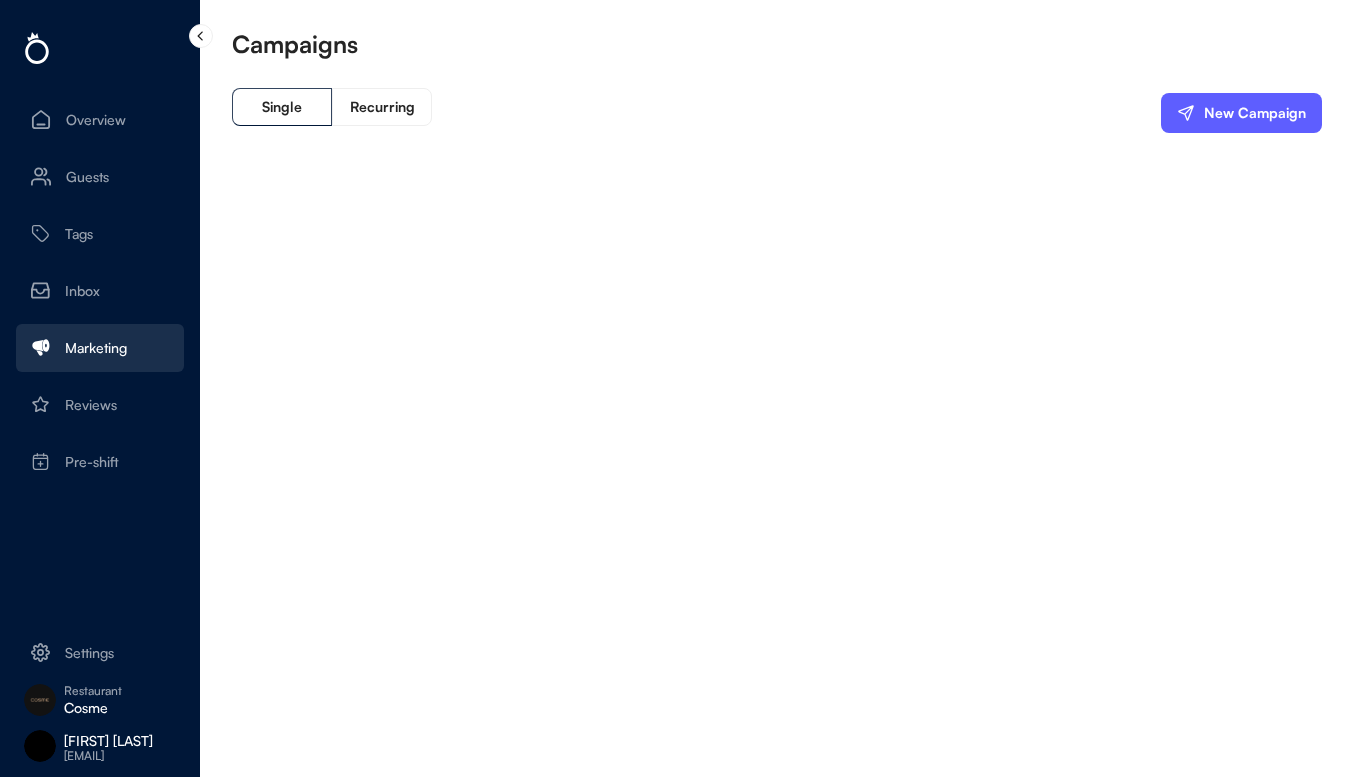 click on "Recurring" at bounding box center [382, 107] 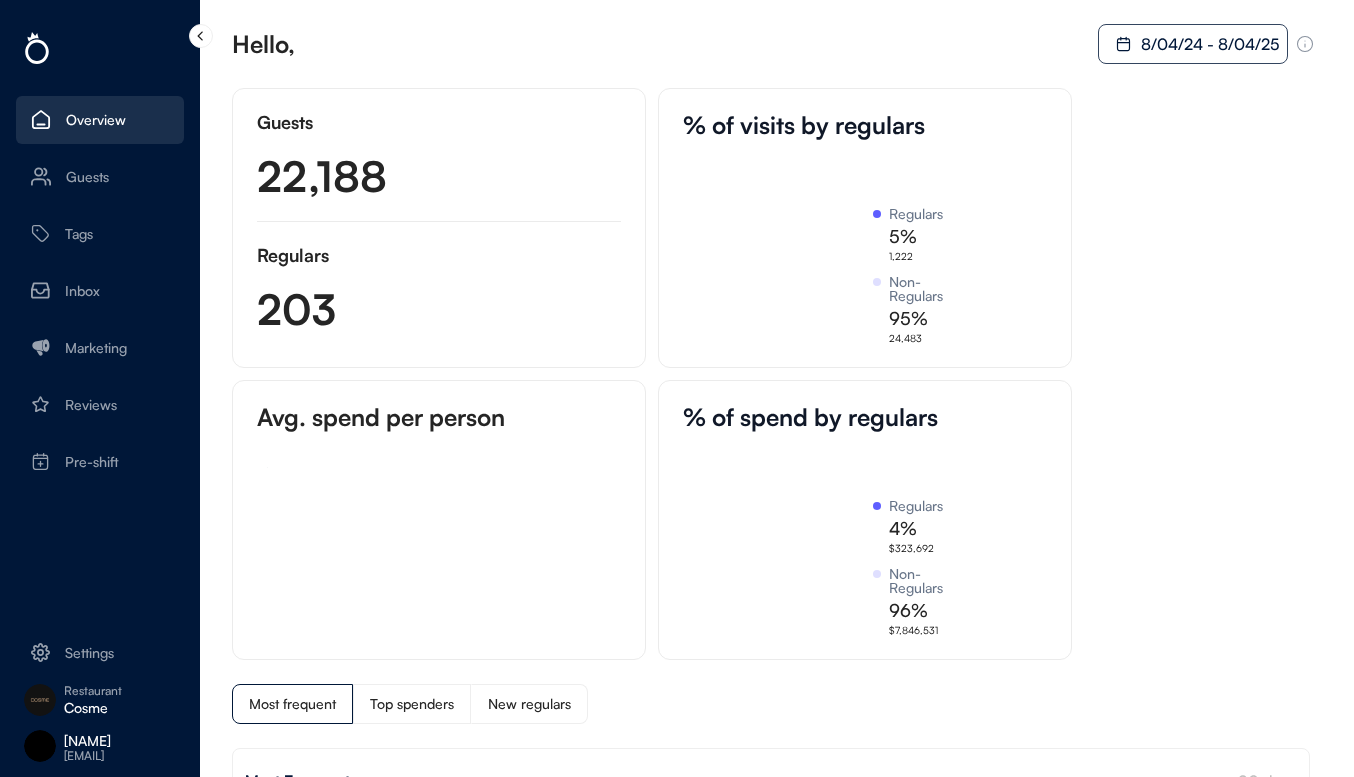 scroll, scrollTop: 0, scrollLeft: 0, axis: both 